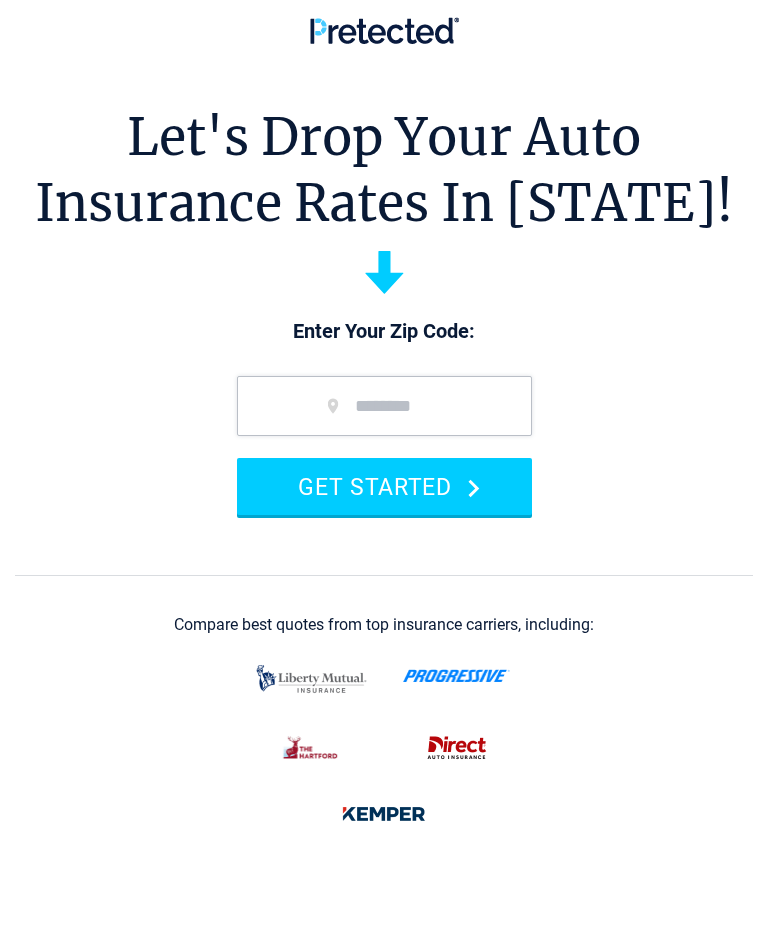 scroll, scrollTop: 0, scrollLeft: 0, axis: both 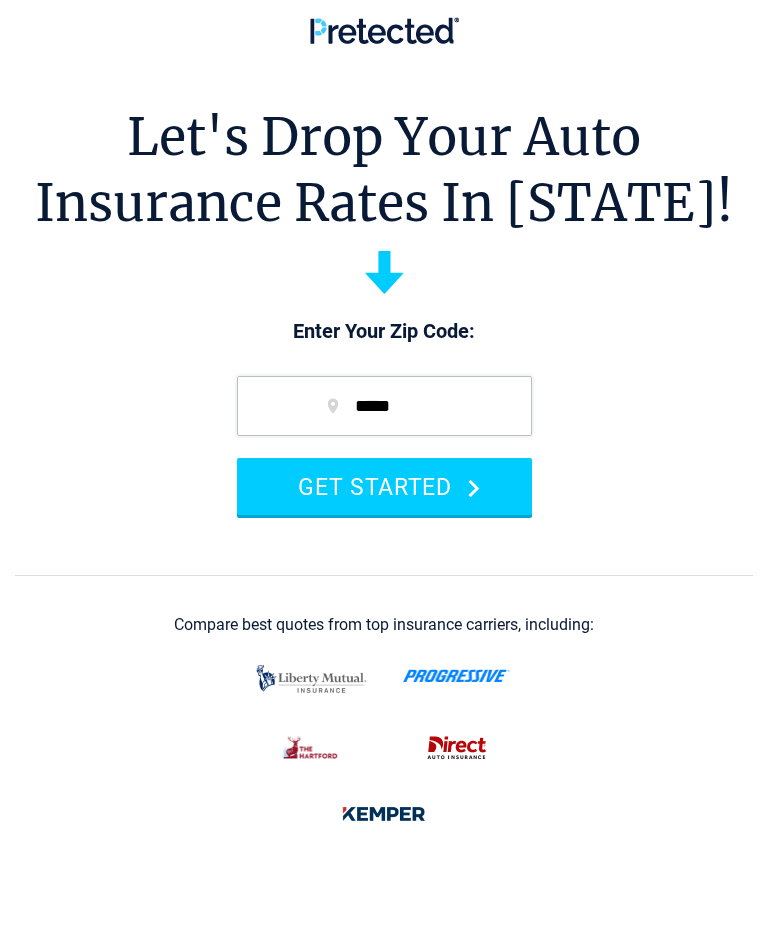 type on "*****" 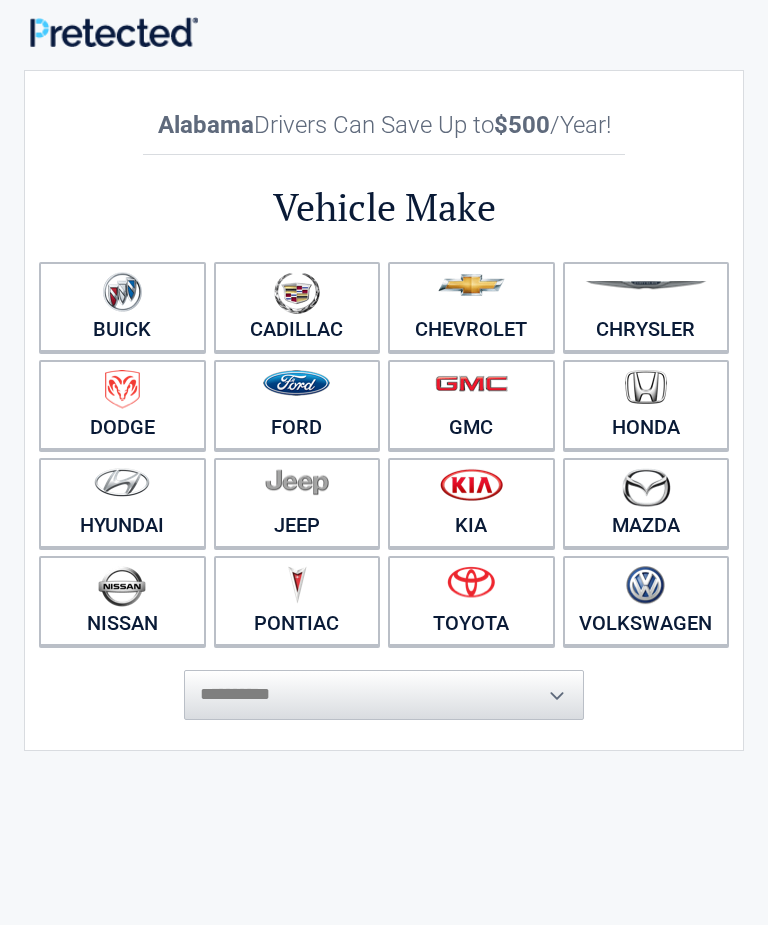scroll, scrollTop: 0, scrollLeft: 0, axis: both 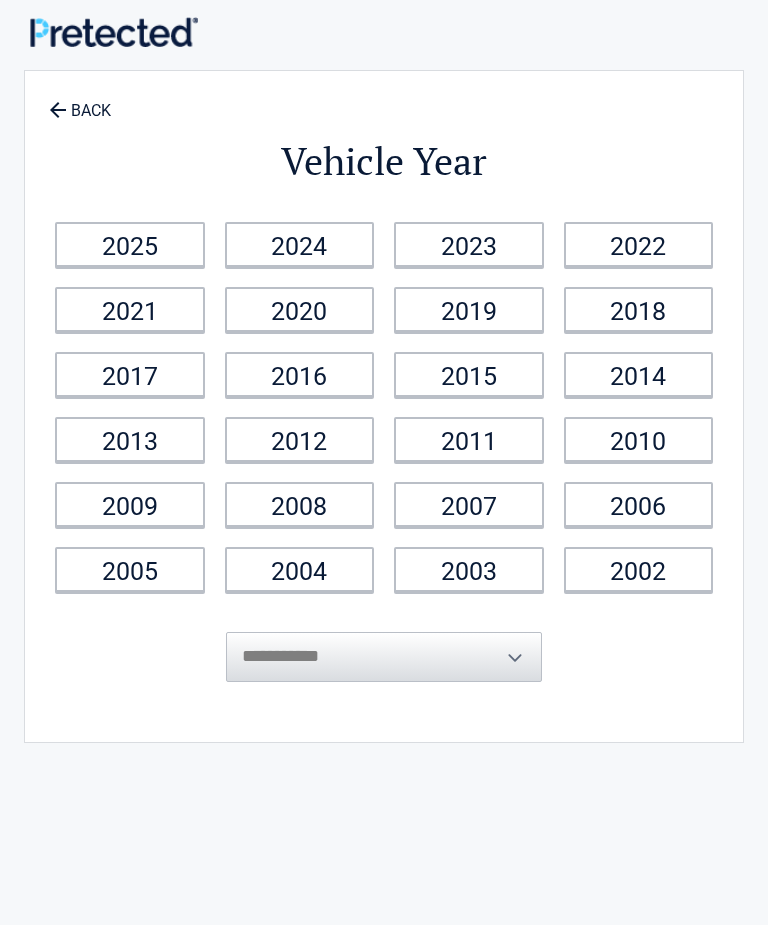 click on "2017" at bounding box center [130, 374] 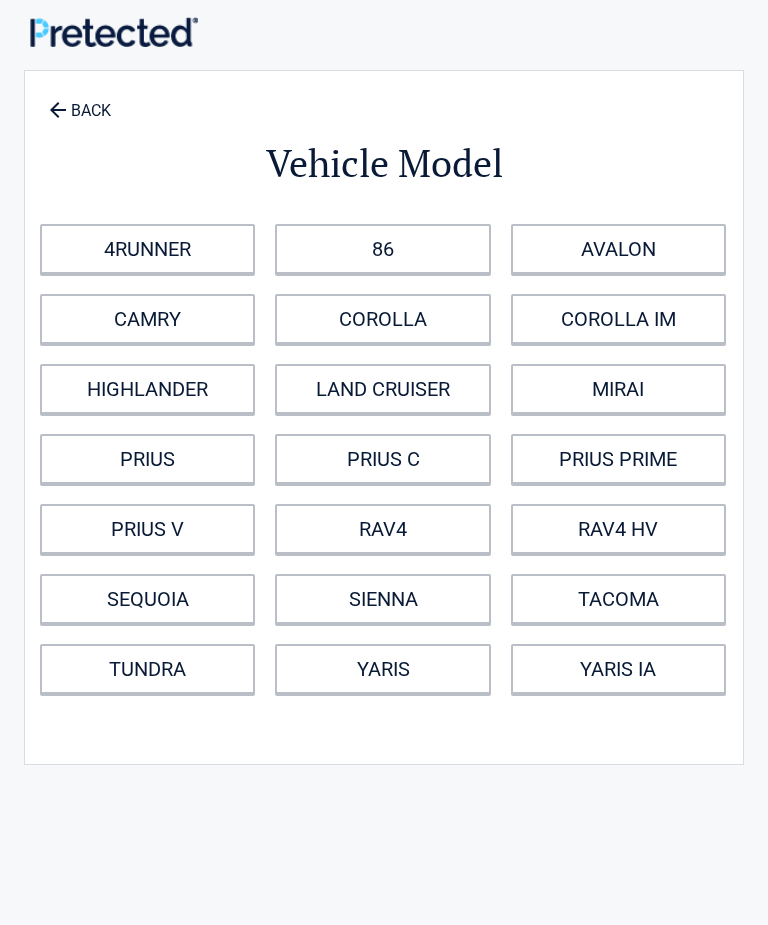 click on "RAV4" at bounding box center [382, 529] 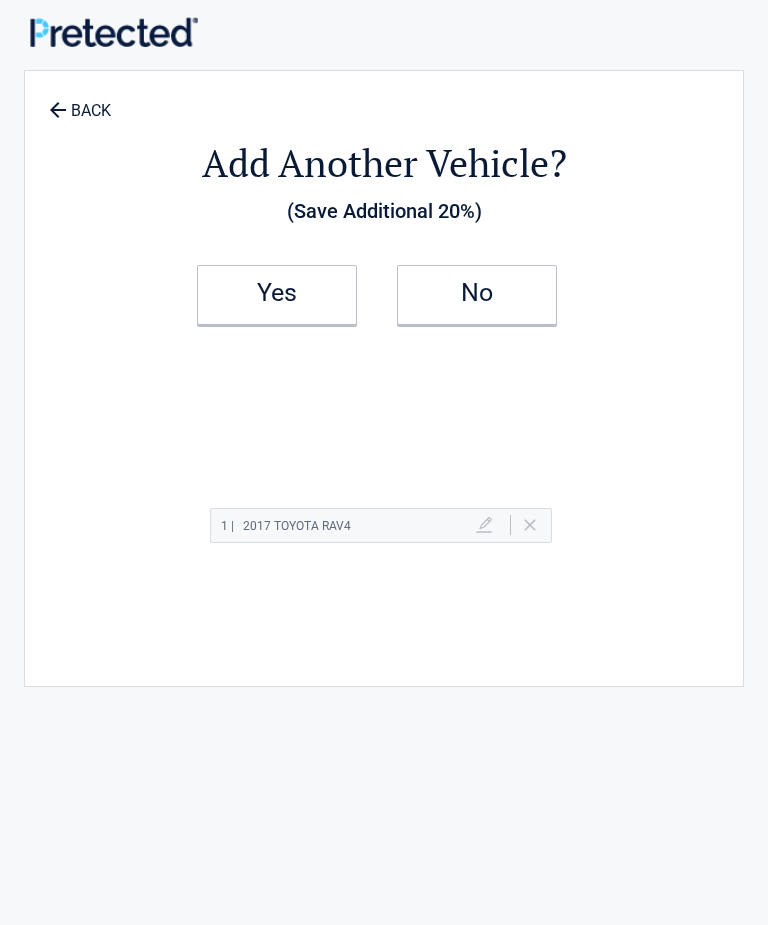 click on "No" at bounding box center (477, 293) 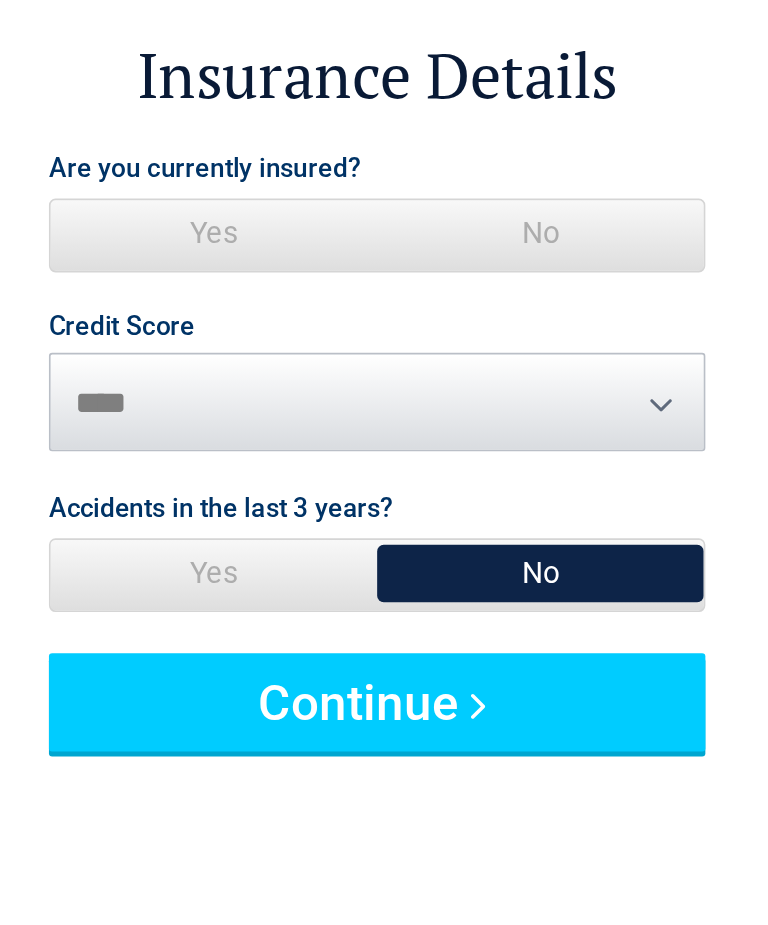 click on "No" at bounding box center (483, 259) 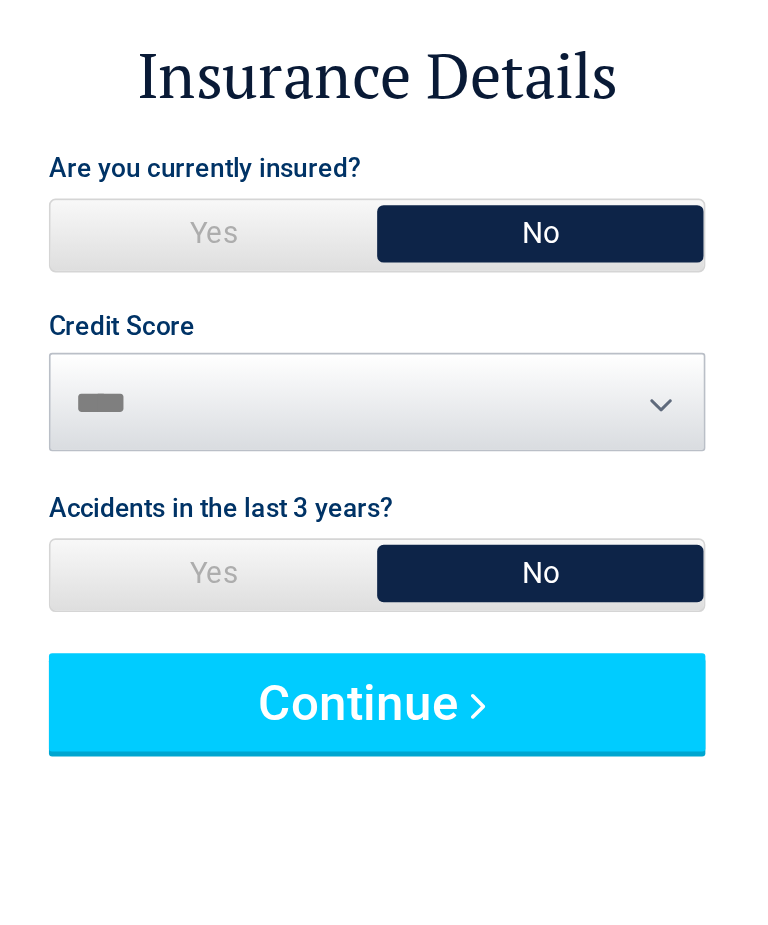 click on "Credit Score
*********
****
*******
****" at bounding box center [384, 350] 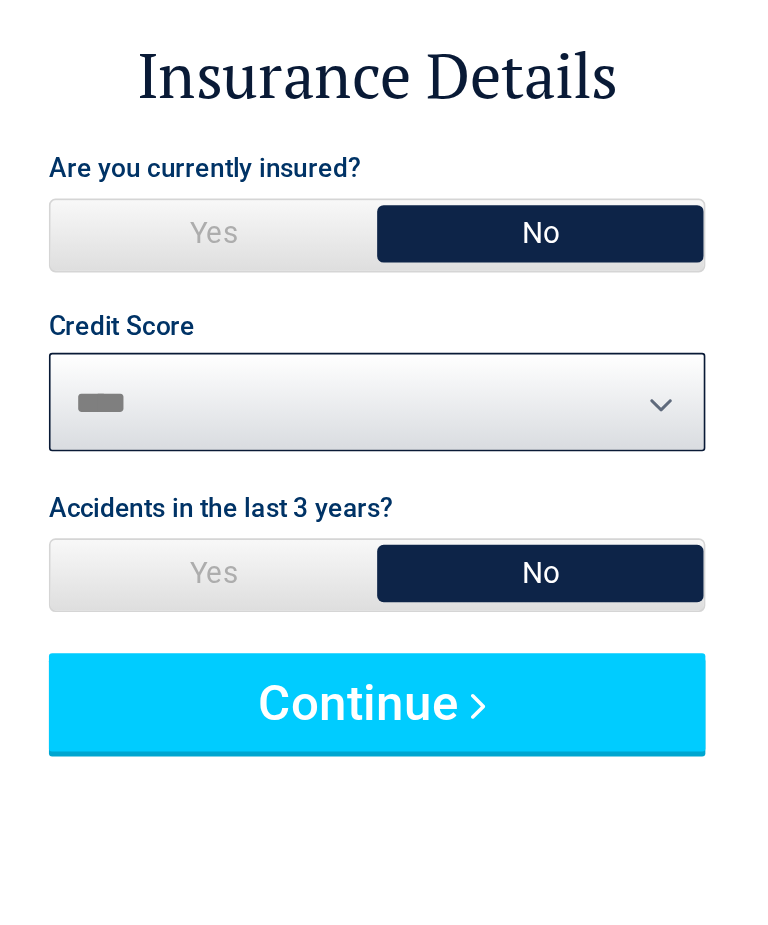 click on "*********
****
*******
****" at bounding box center [384, 362] 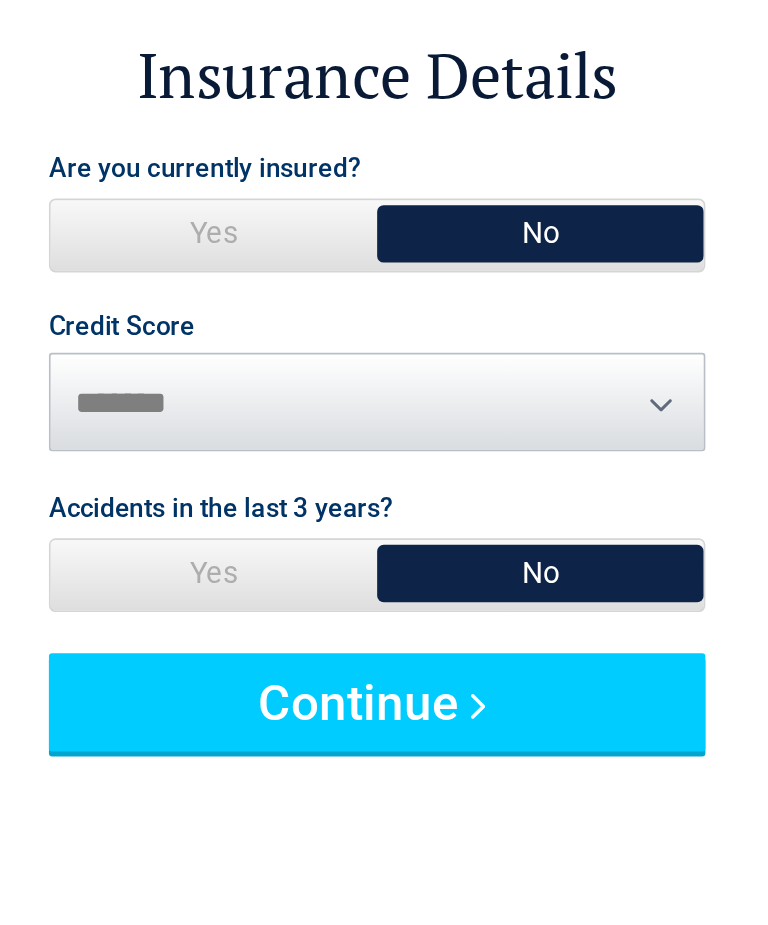 click on "No" at bounding box center (483, 466) 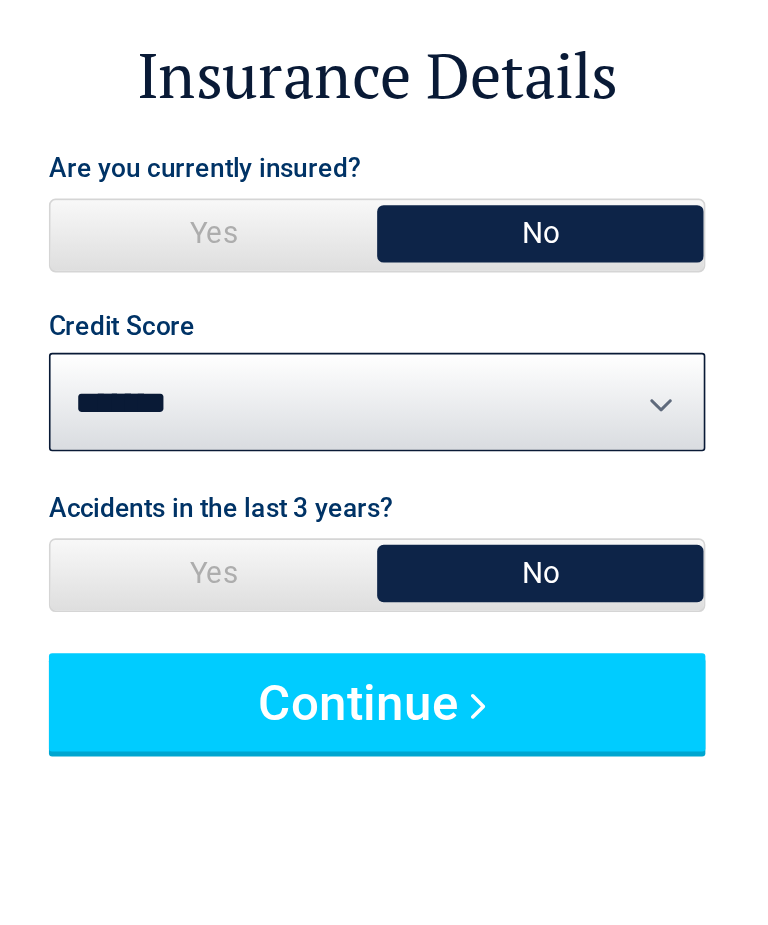 click on "No" at bounding box center (483, 466) 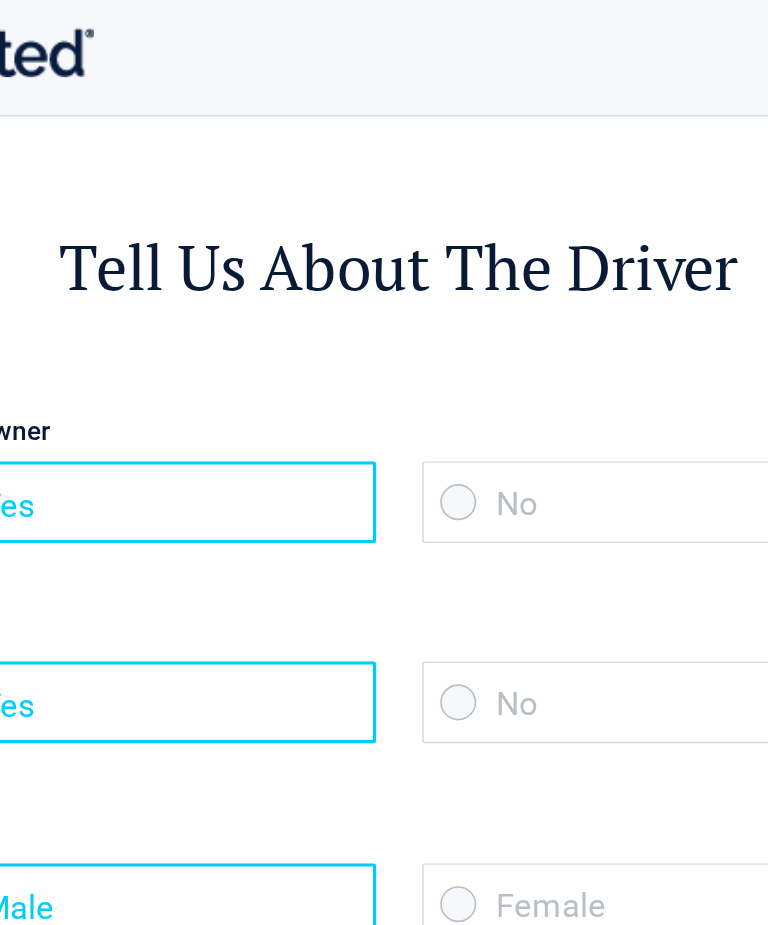 click on "No" at bounding box center (541, 306) 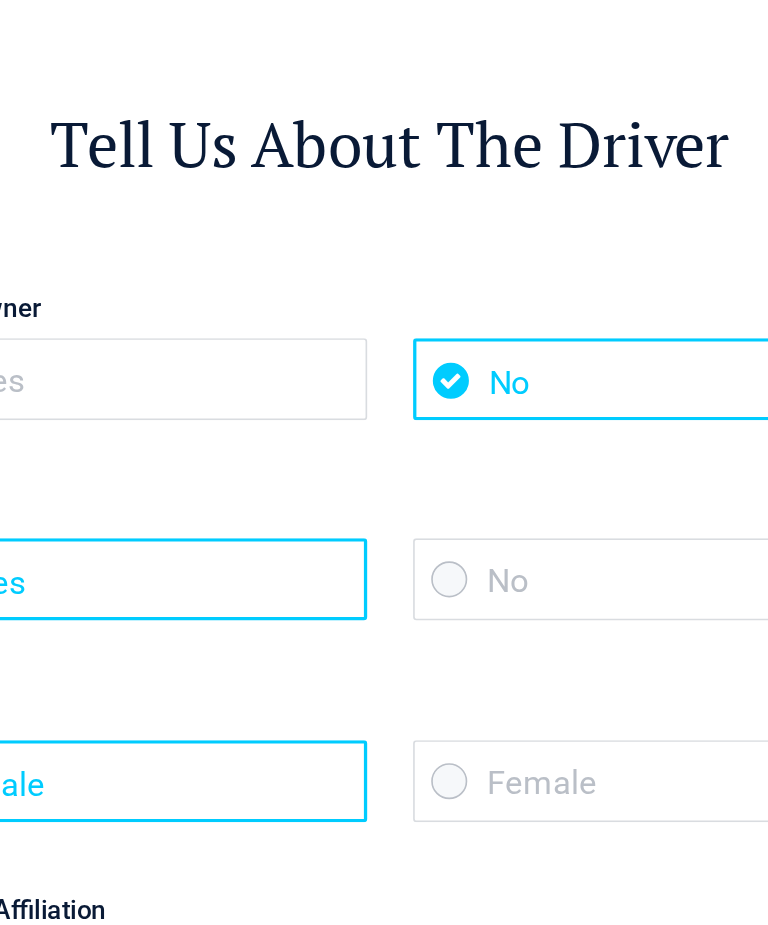 click on "No" at bounding box center [541, 428] 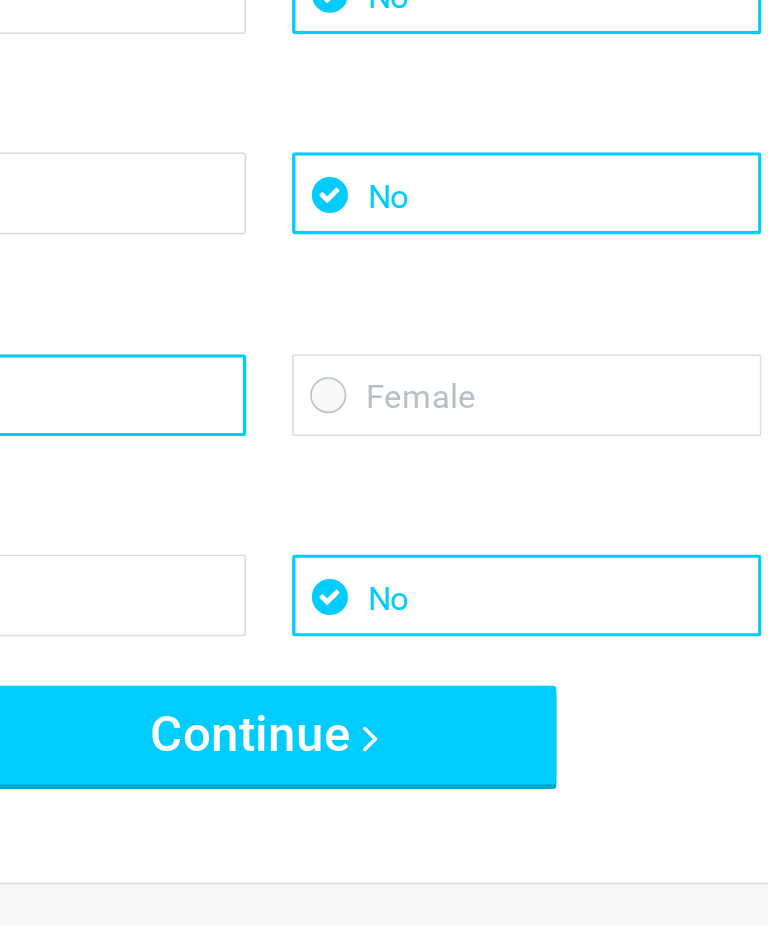 click on "Continue" at bounding box center (384, 758) 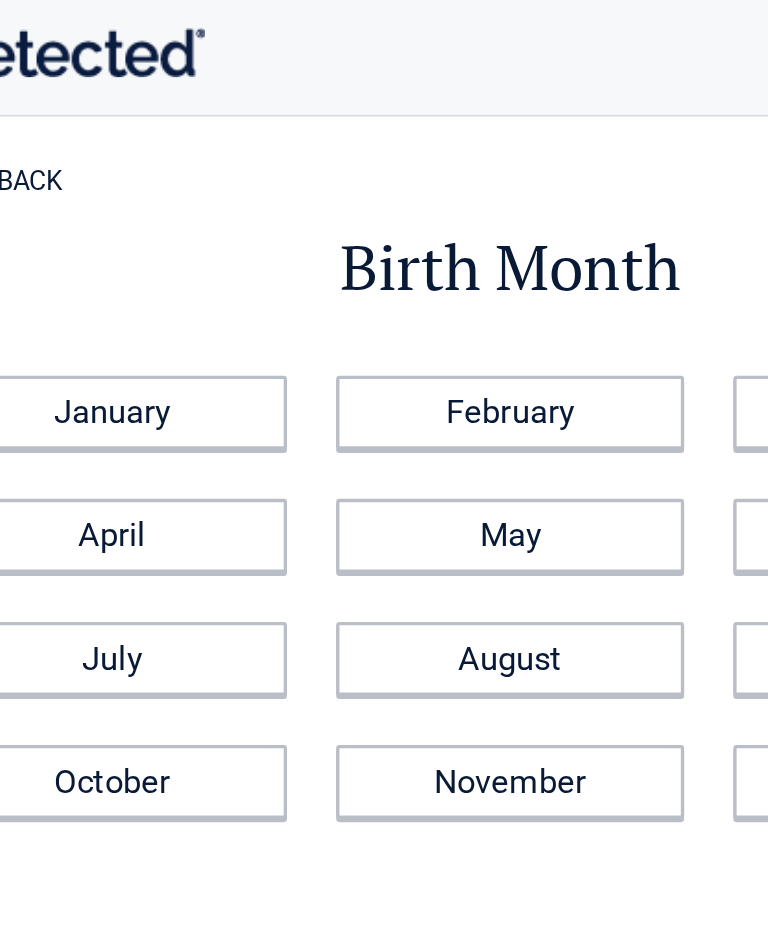 click on "May" at bounding box center (384, 326) 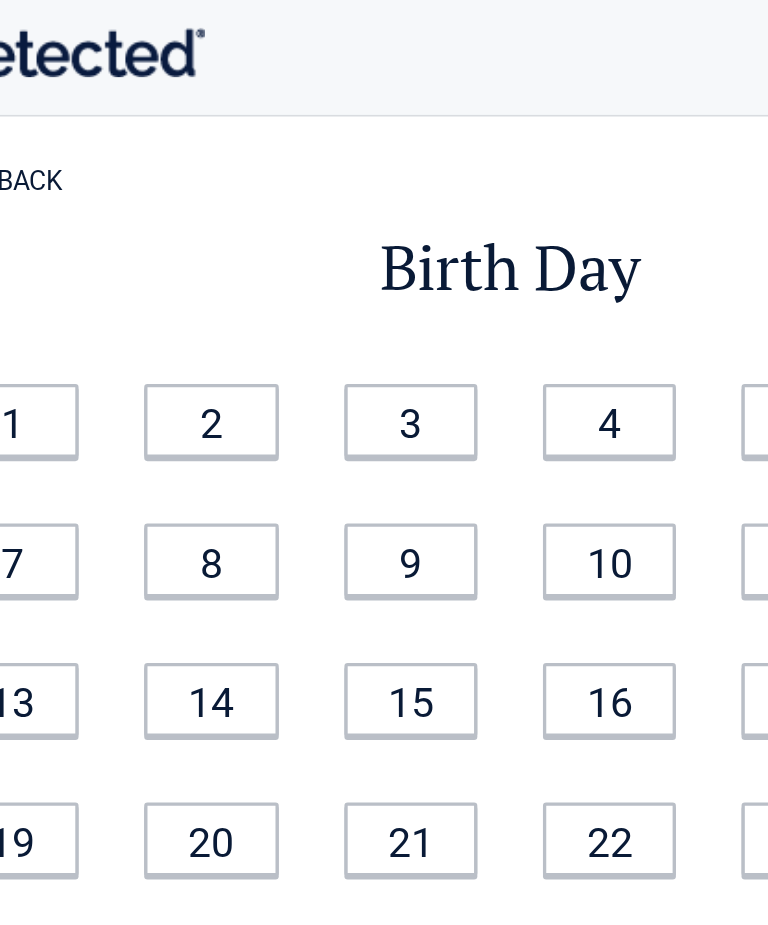click on "14" at bounding box center (201, 426) 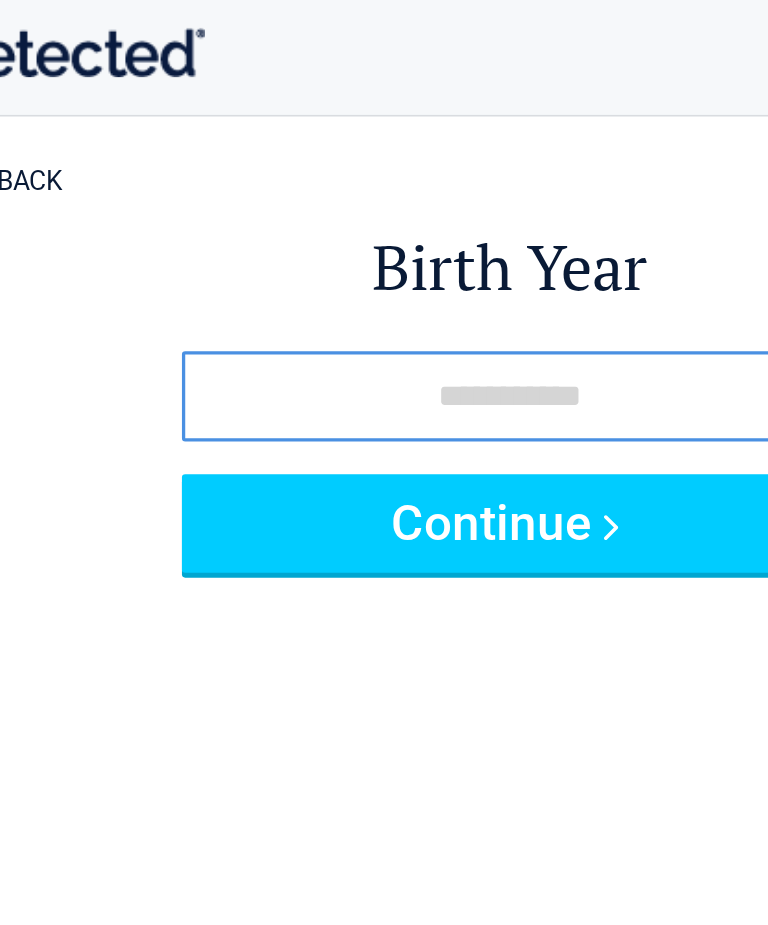 click at bounding box center [384, 241] 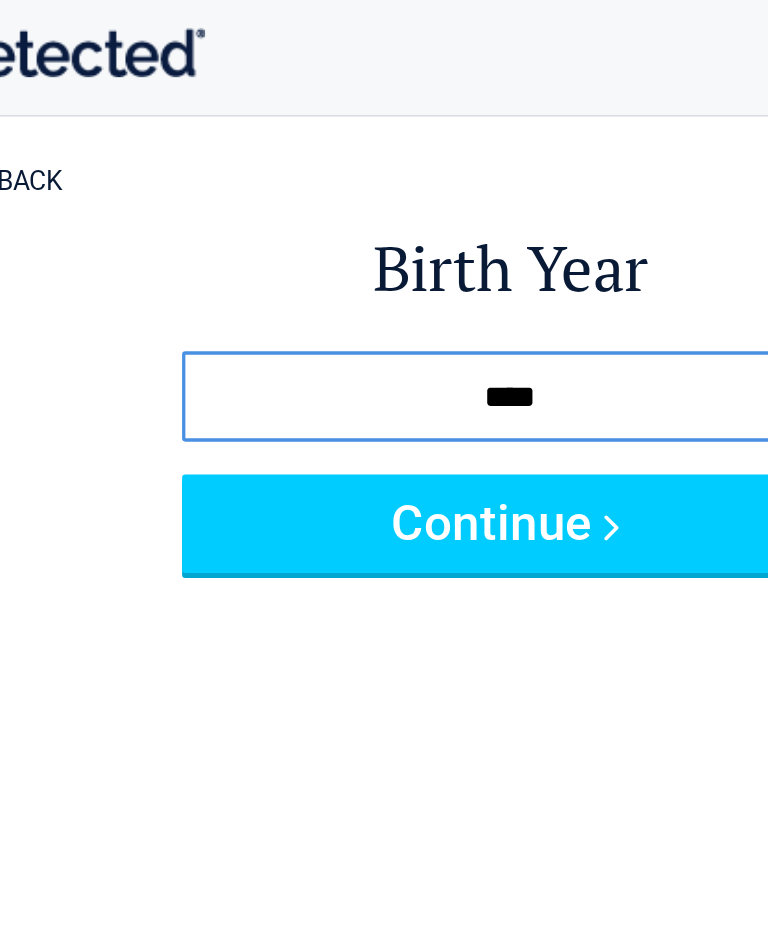 type on "****" 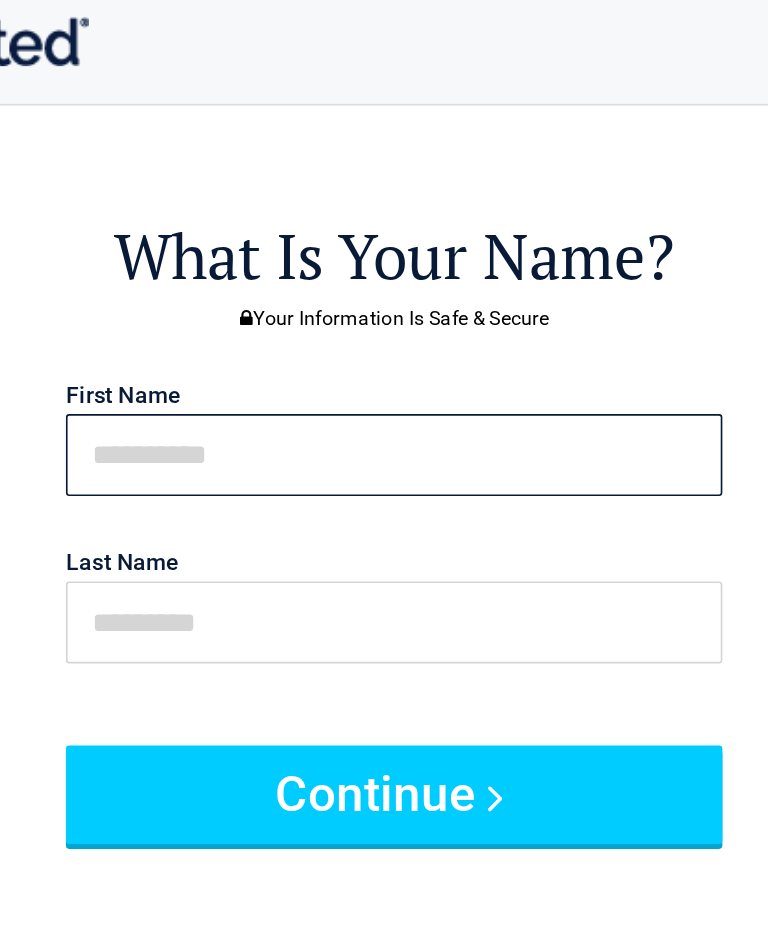 click at bounding box center [384, 284] 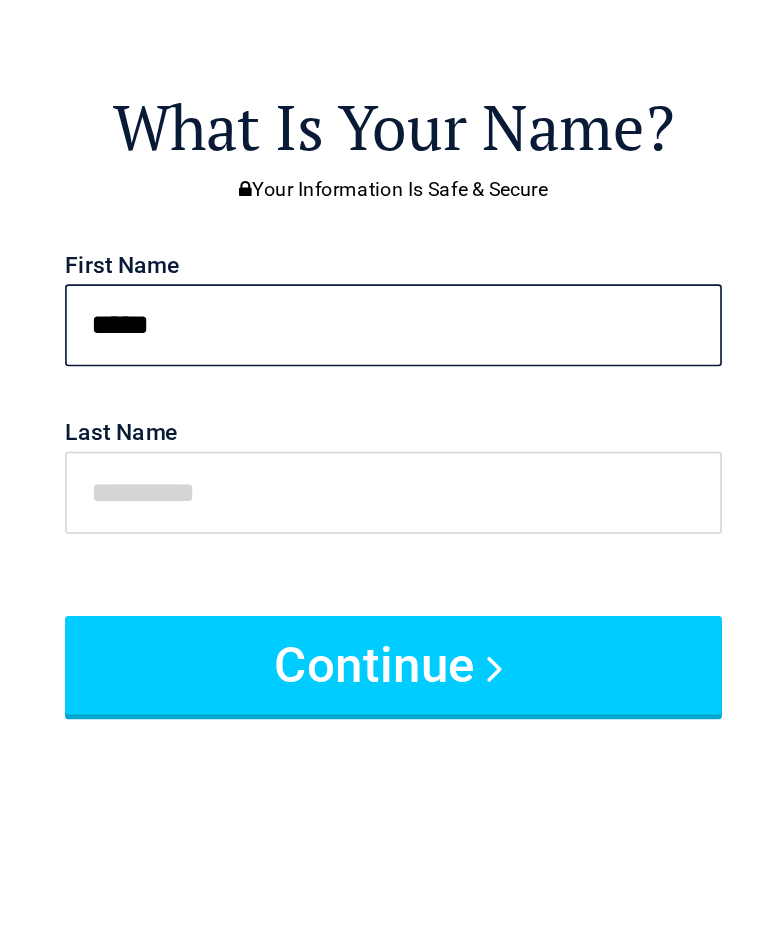type on "*****" 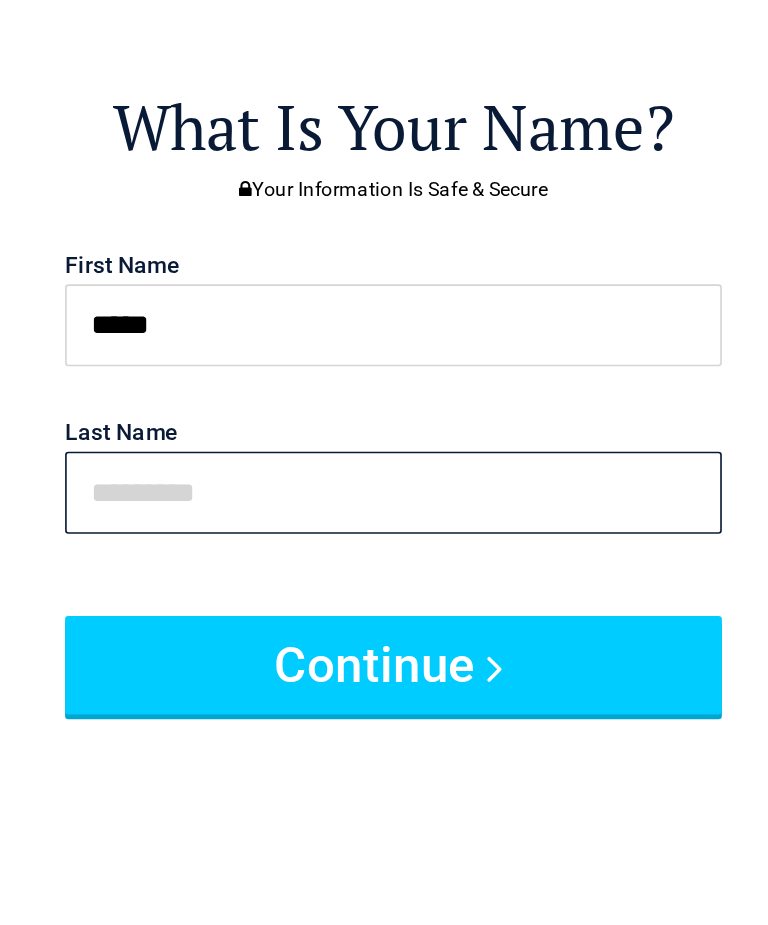 click at bounding box center [384, 386] 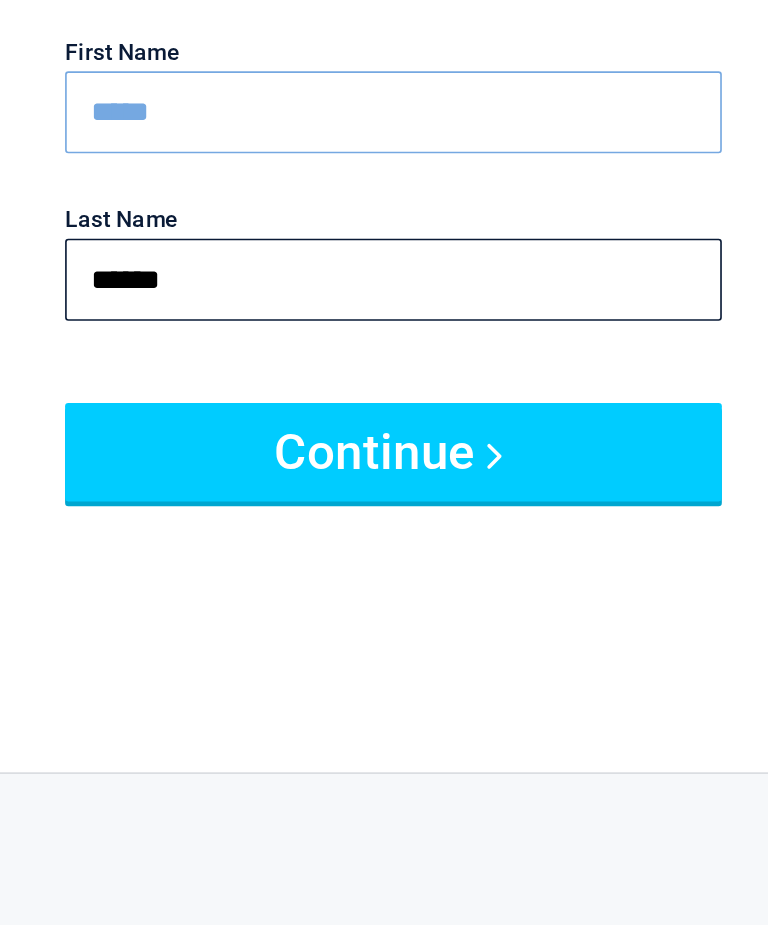 type on "******" 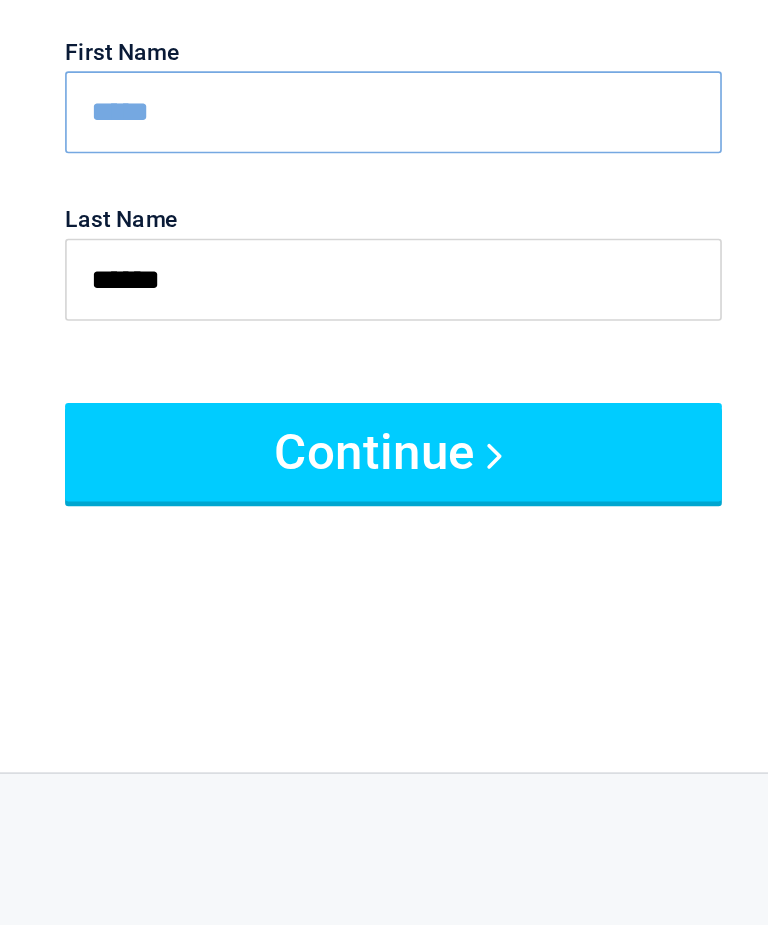 click on "Continue" at bounding box center (384, 491) 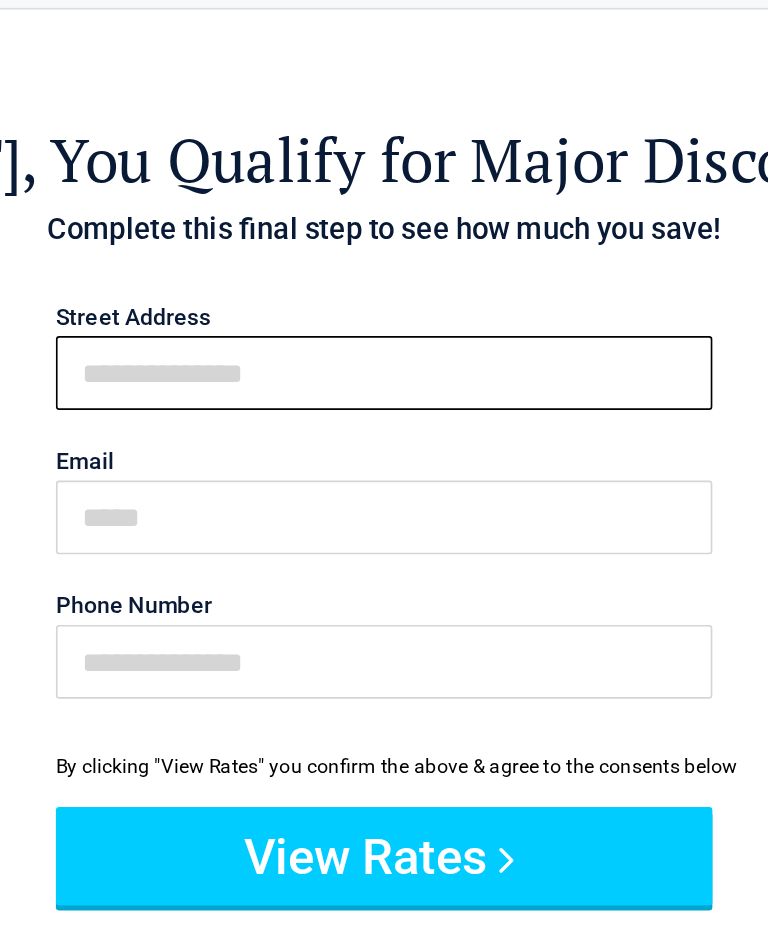 click on "First Name" at bounding box center (384, 292) 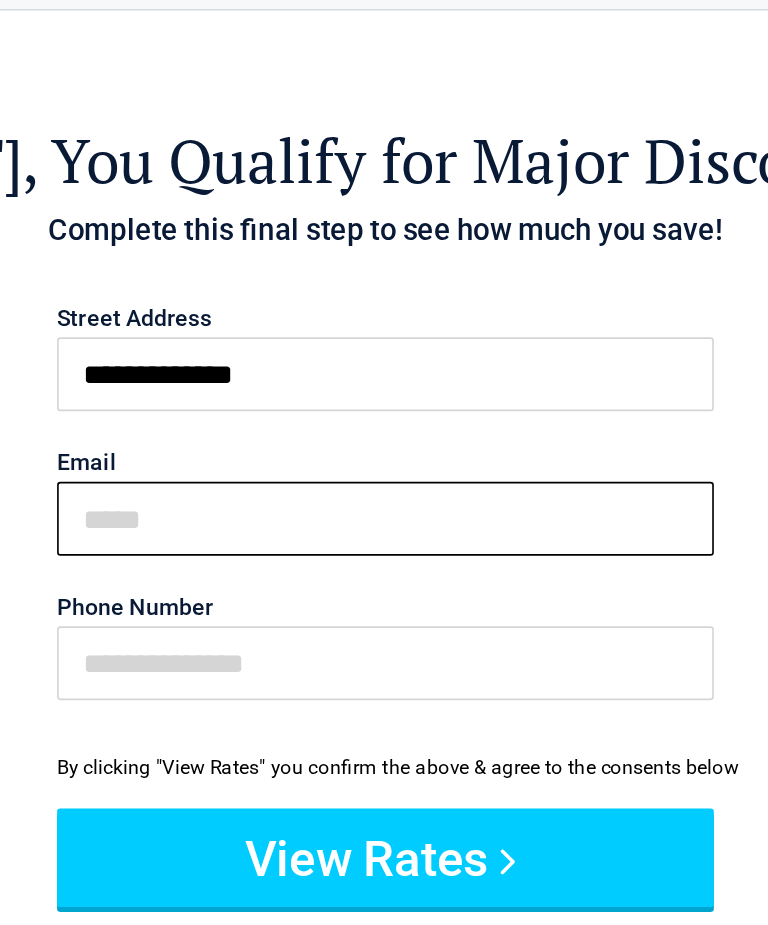 click on "Email" at bounding box center (384, 380) 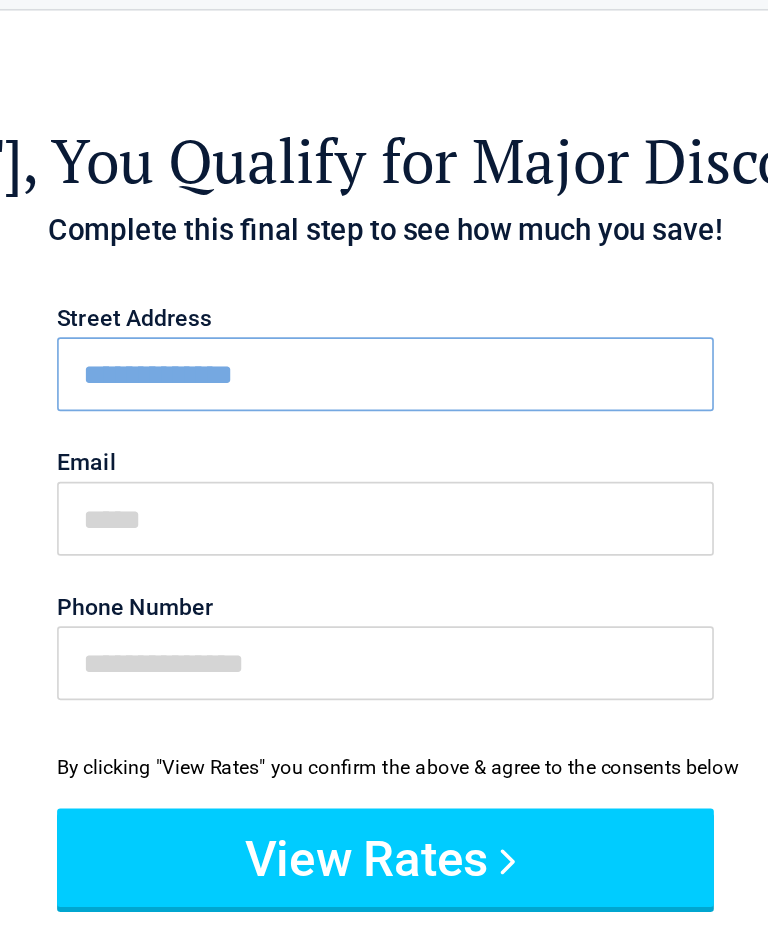 click on "**********" at bounding box center (384, 292) 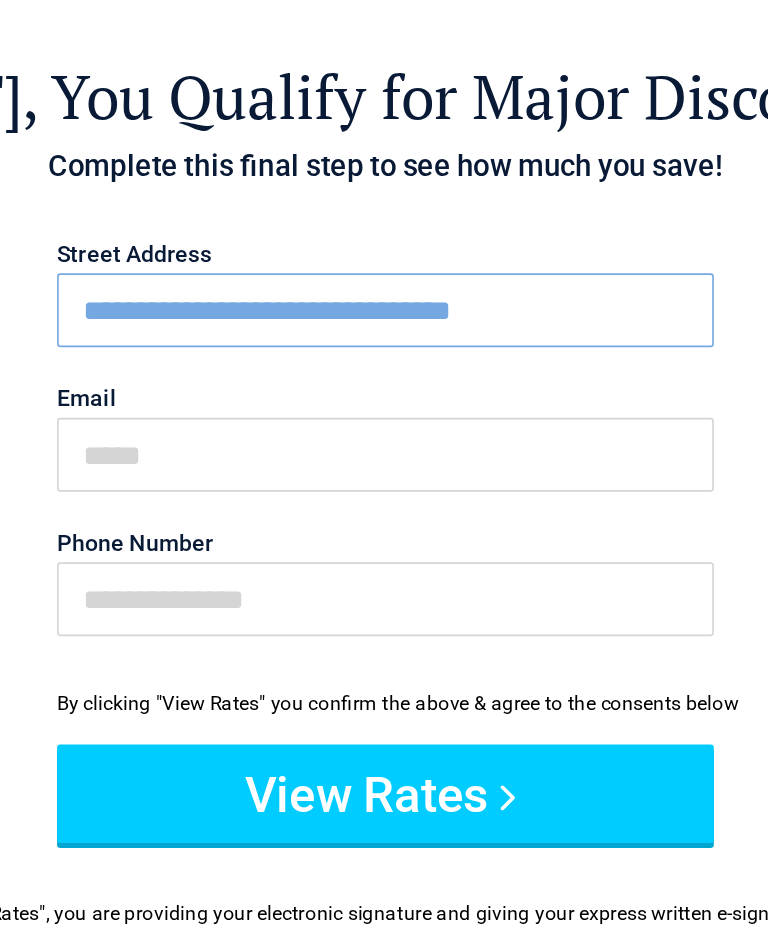 type on "**********" 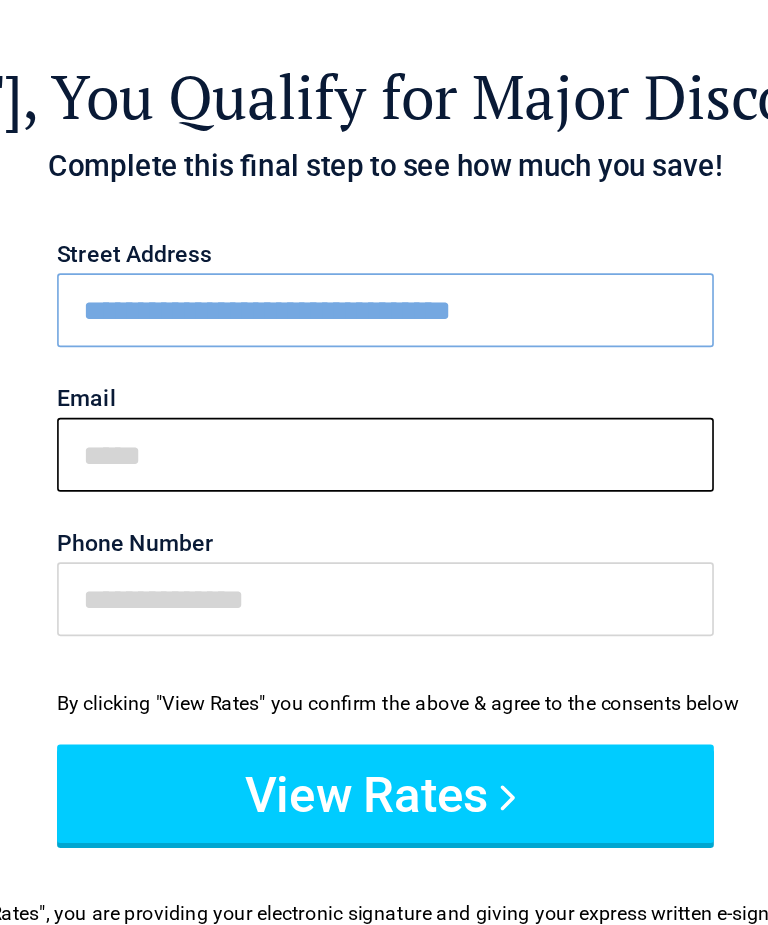 click on "Email" at bounding box center [384, 380] 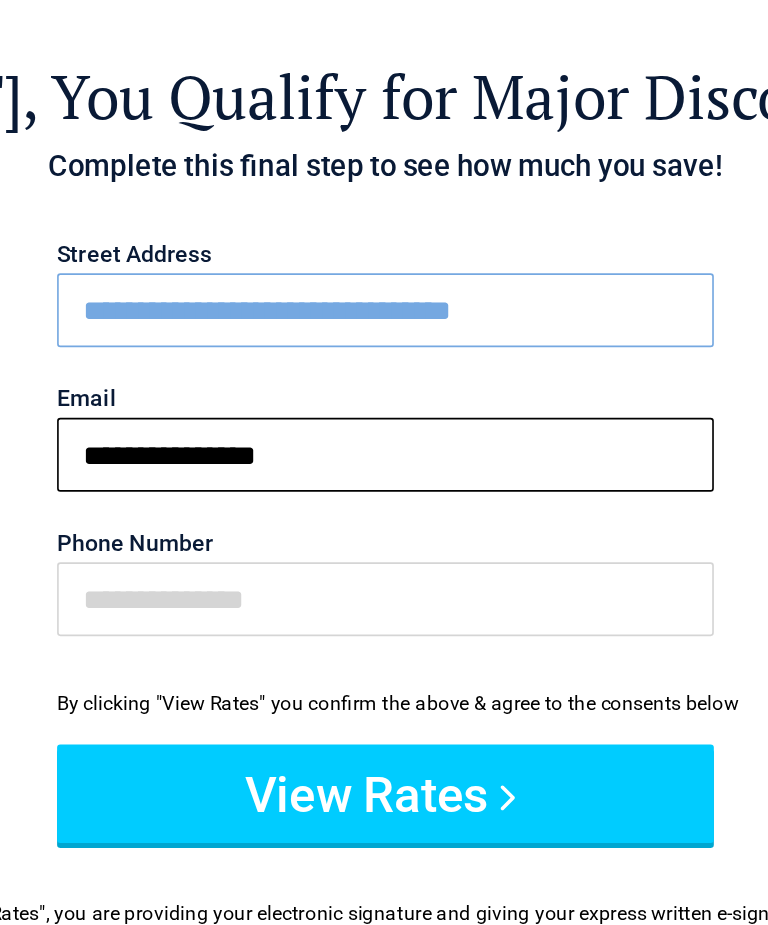 type on "**********" 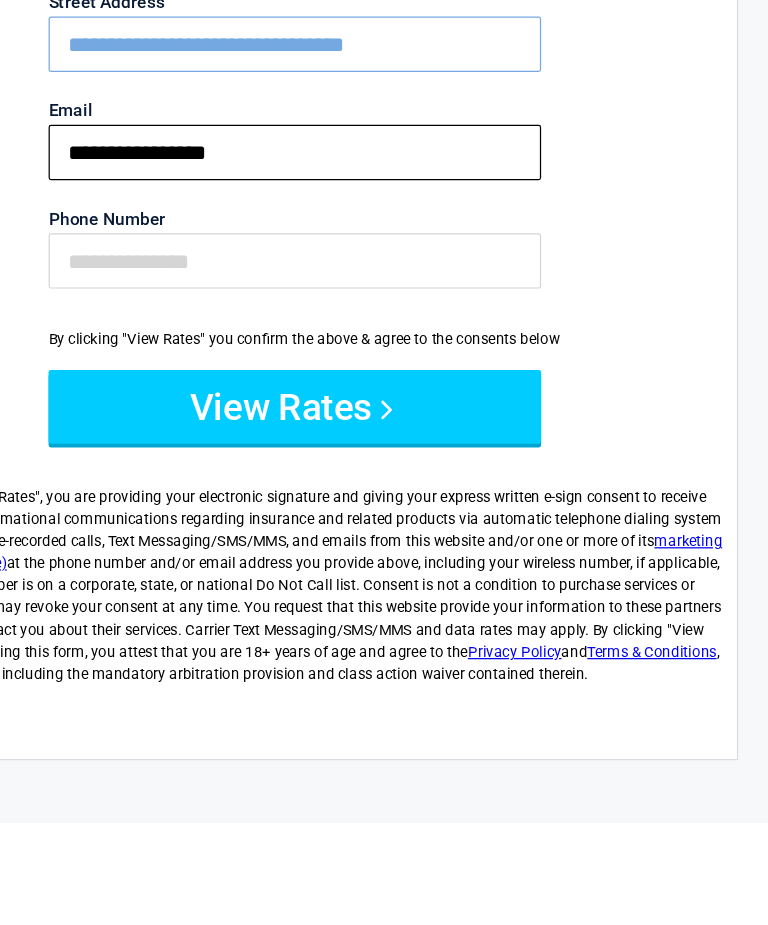 scroll, scrollTop: 0, scrollLeft: 0, axis: both 